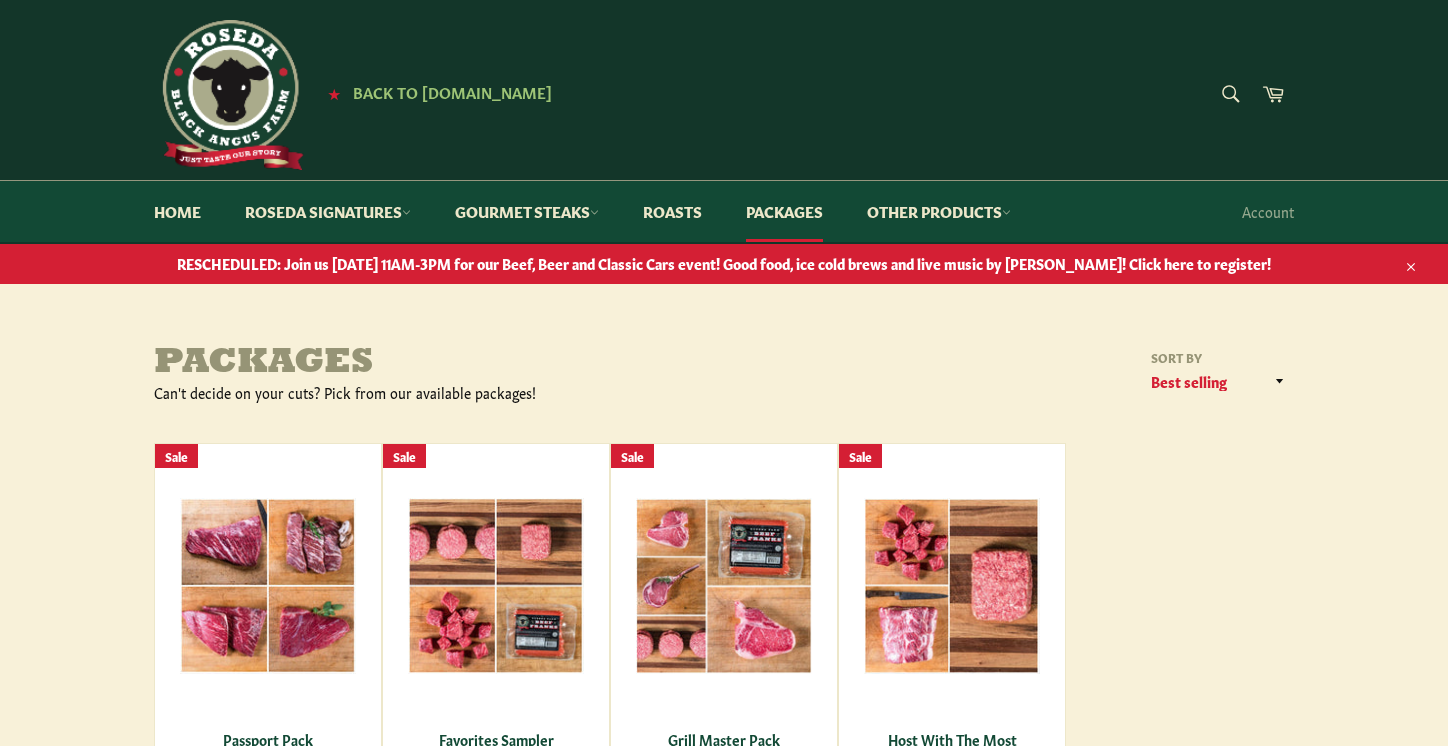 scroll, scrollTop: 0, scrollLeft: 0, axis: both 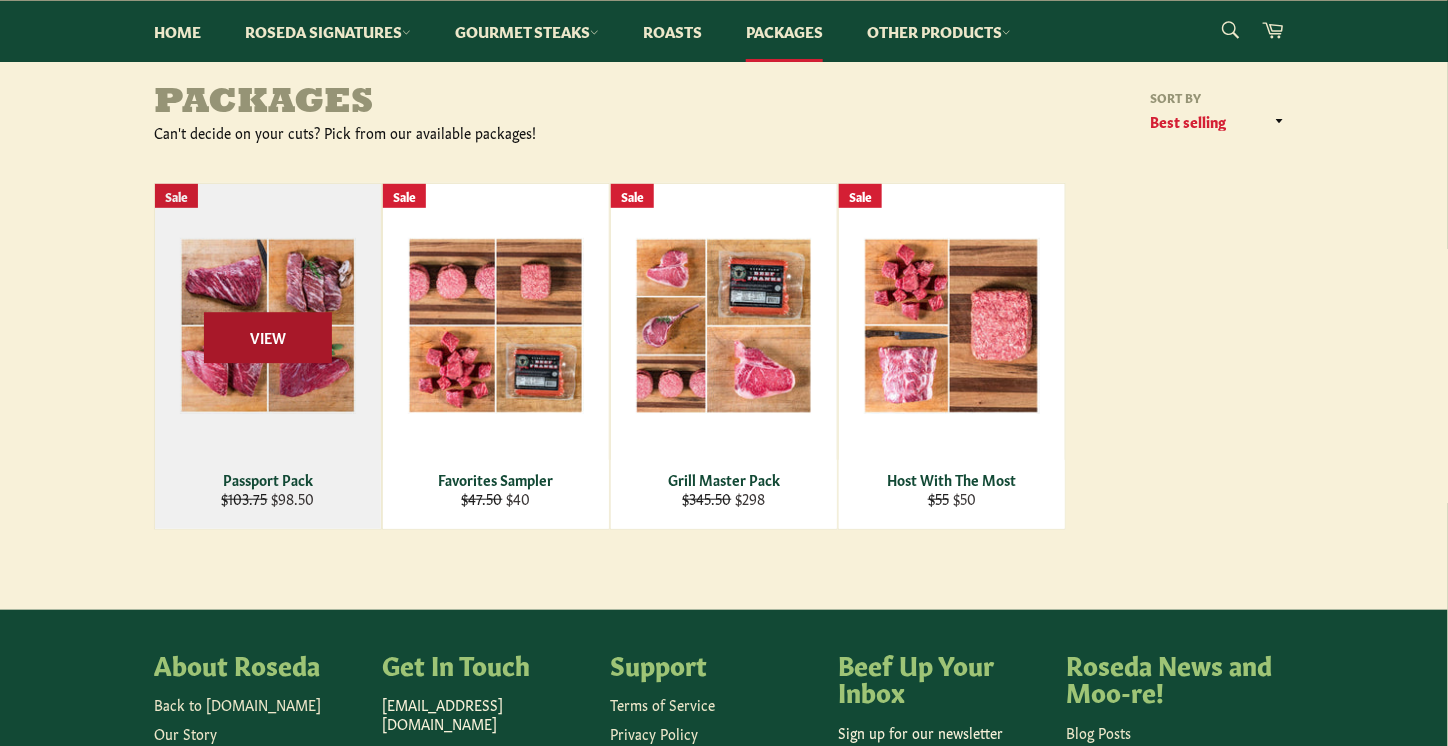 click on "View" at bounding box center (268, 337) 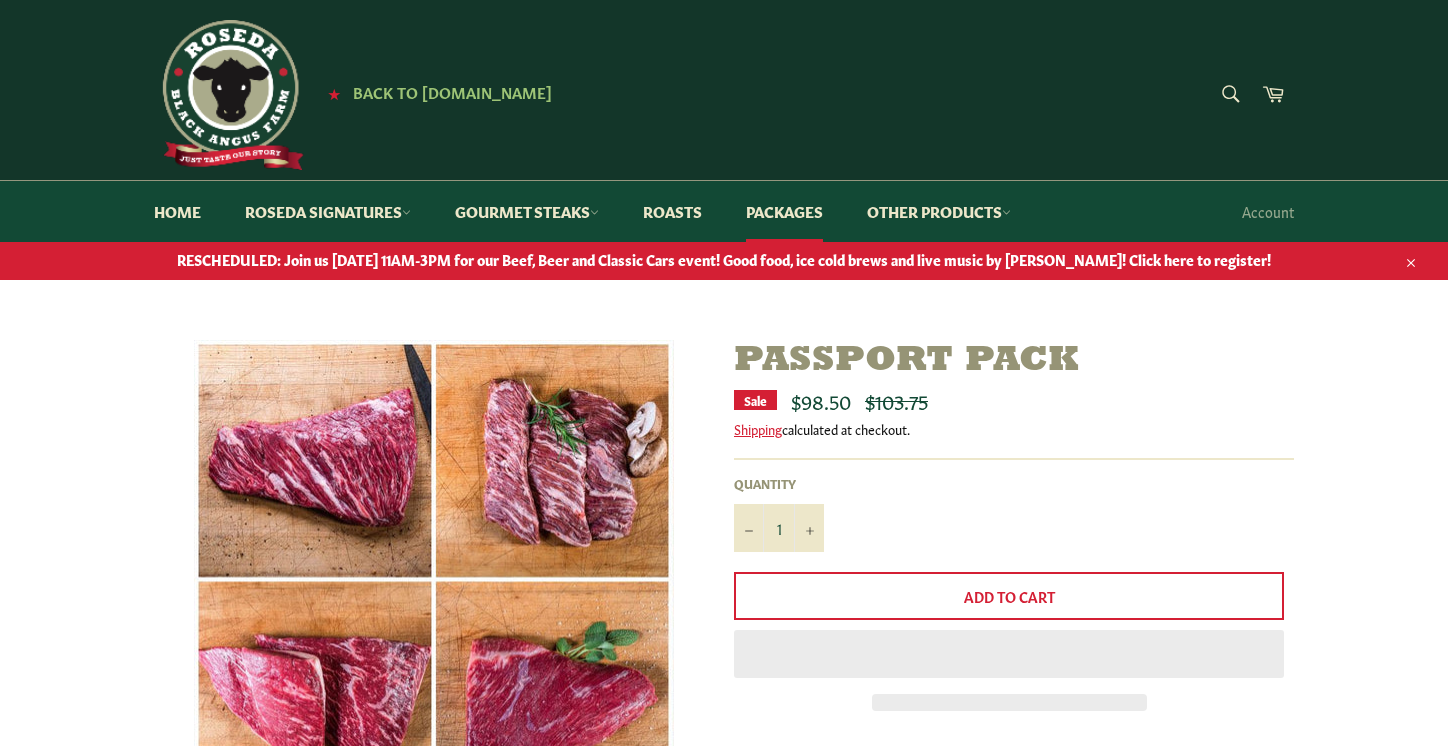 scroll, scrollTop: 0, scrollLeft: 0, axis: both 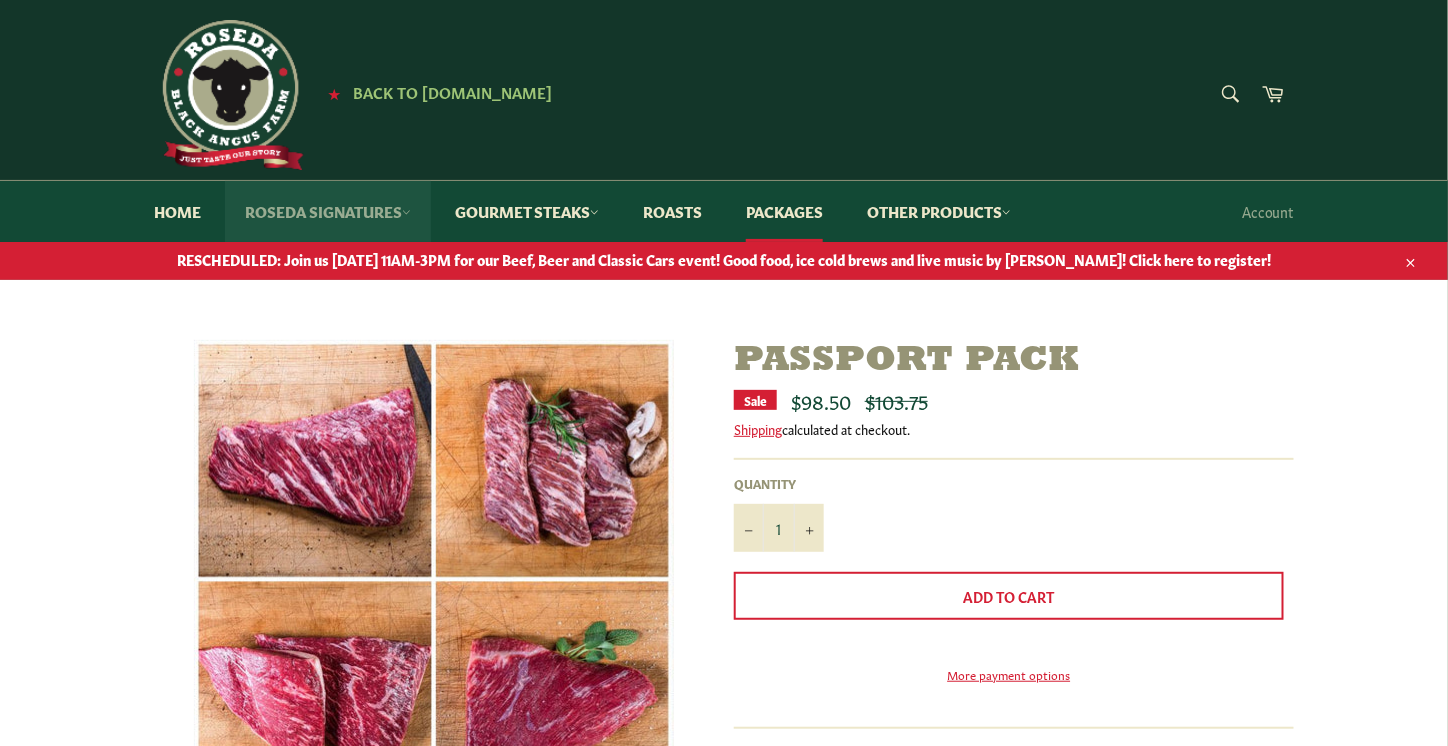 click on "Roseda Signatures" at bounding box center (328, 211) 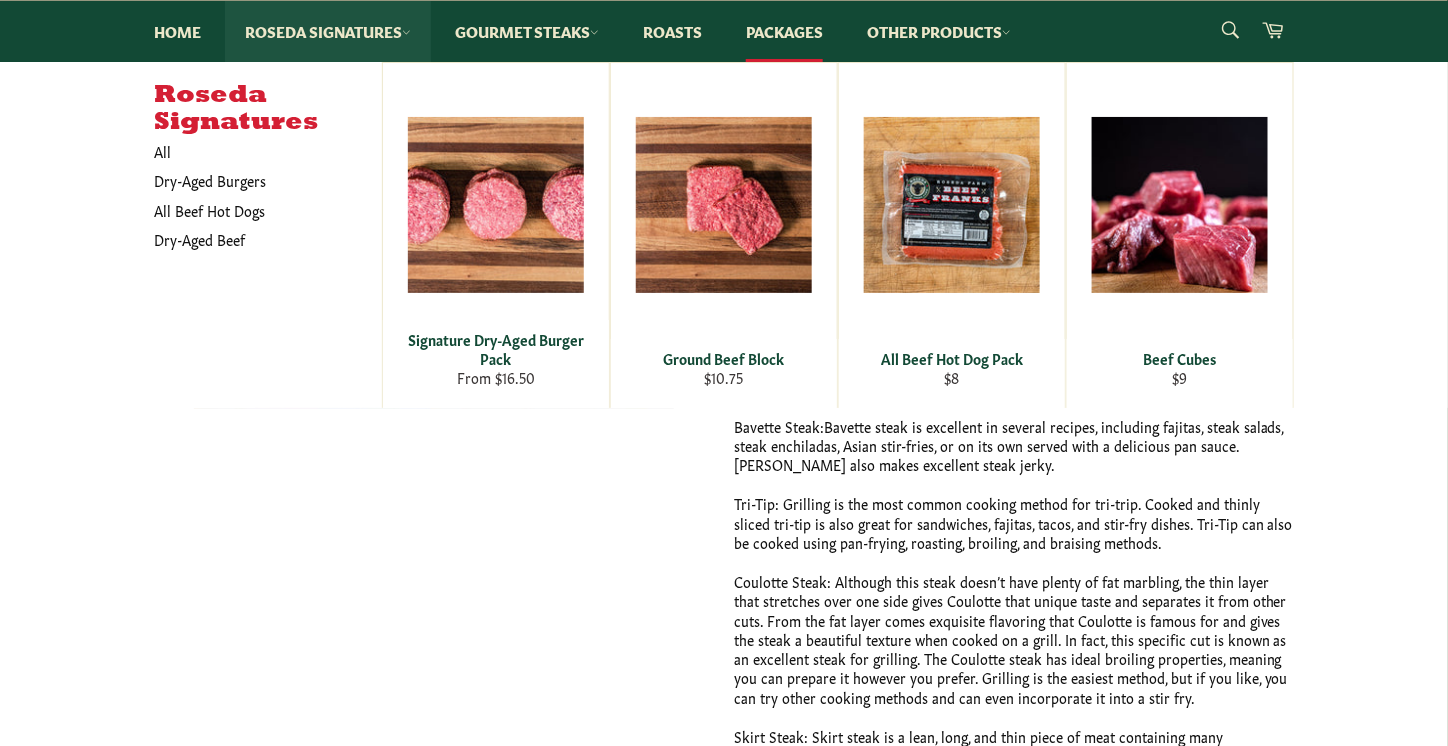 scroll, scrollTop: 0, scrollLeft: 0, axis: both 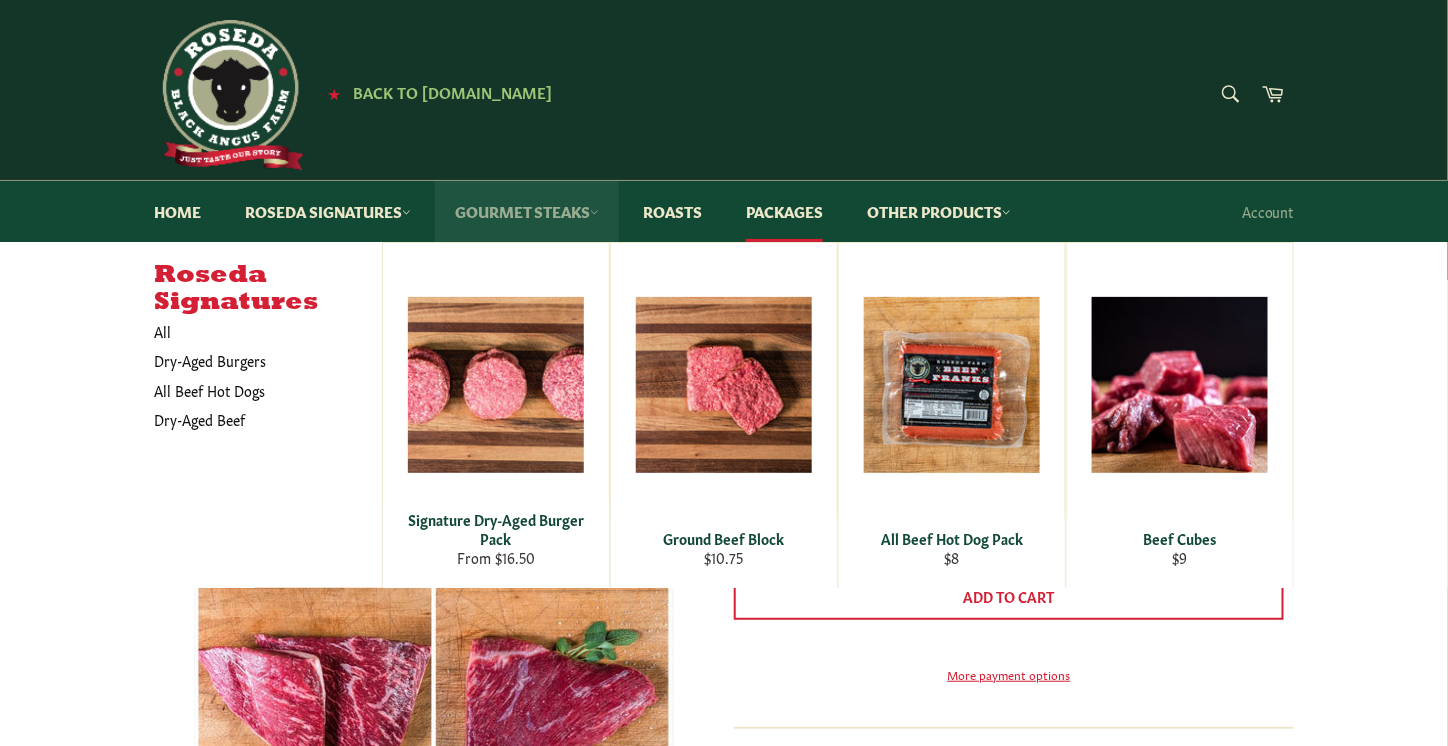 click on "Gourmet Steaks" at bounding box center (527, 211) 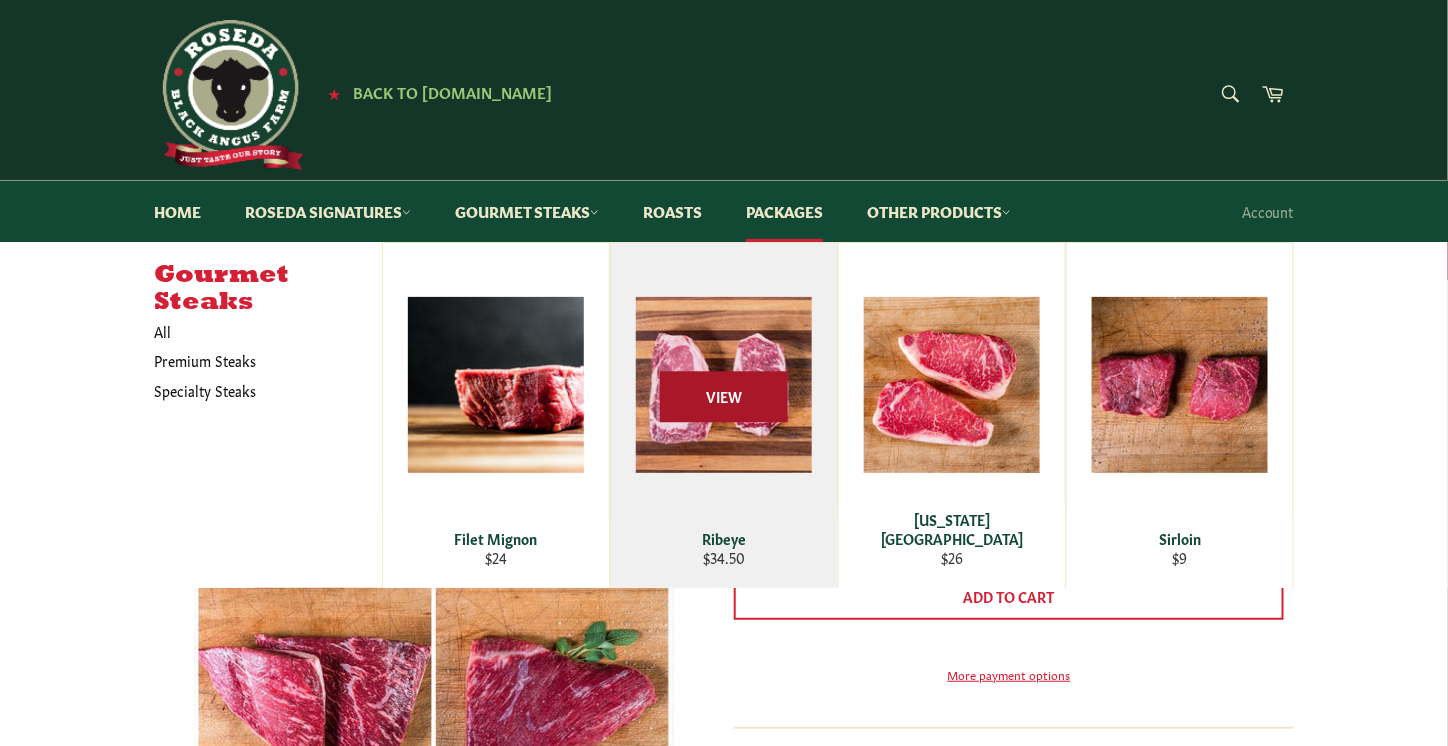 click on "View" at bounding box center (724, 397) 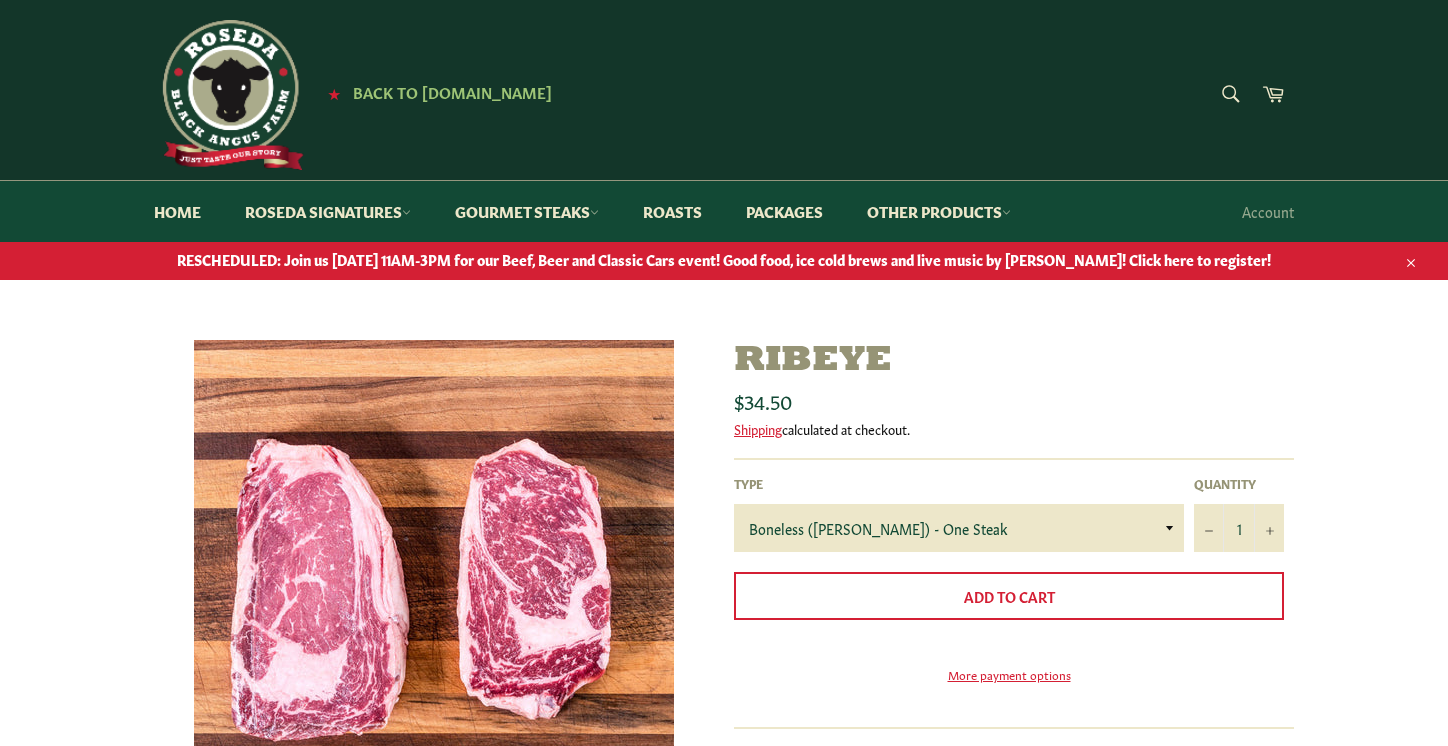 scroll, scrollTop: 0, scrollLeft: 0, axis: both 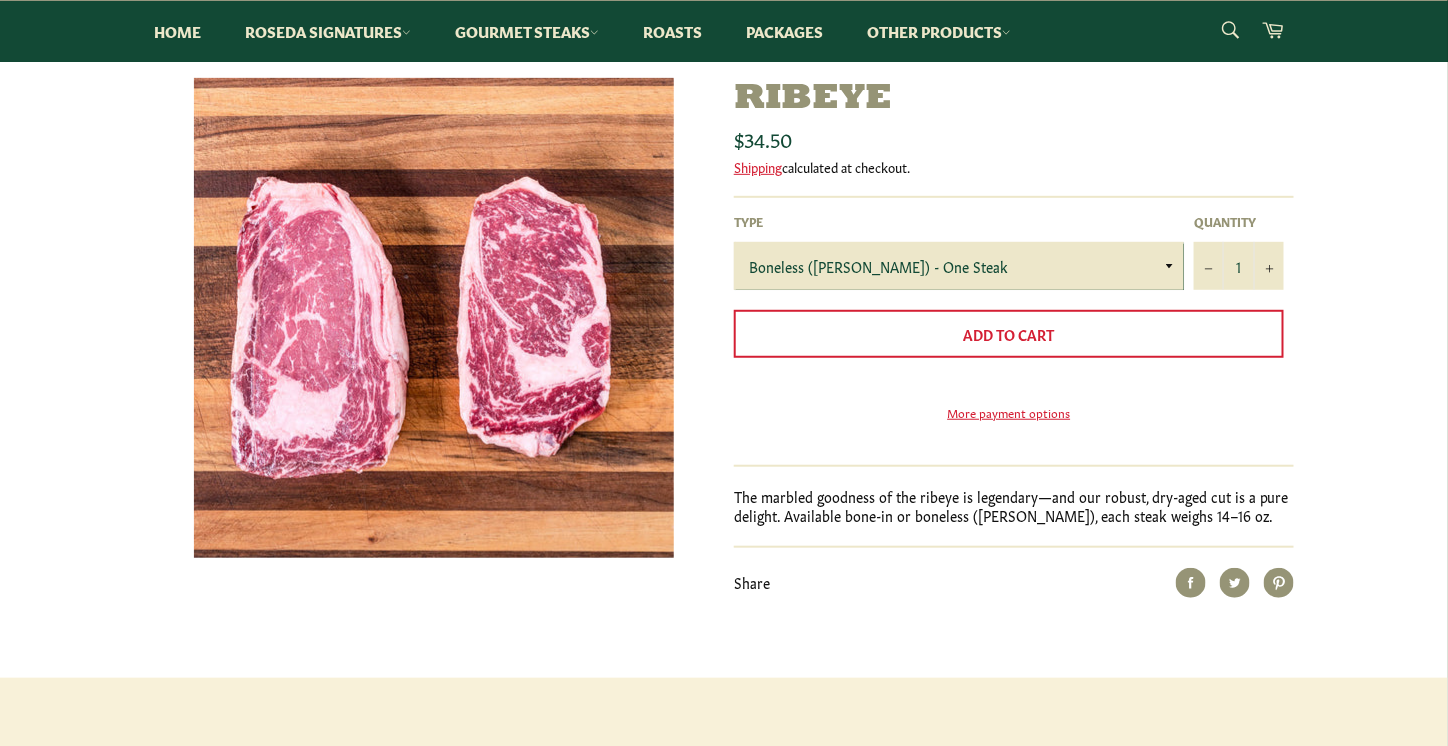 click on "Boneless (Delmonico) - One Steak
Bone-In - One Steak" at bounding box center [959, 266] 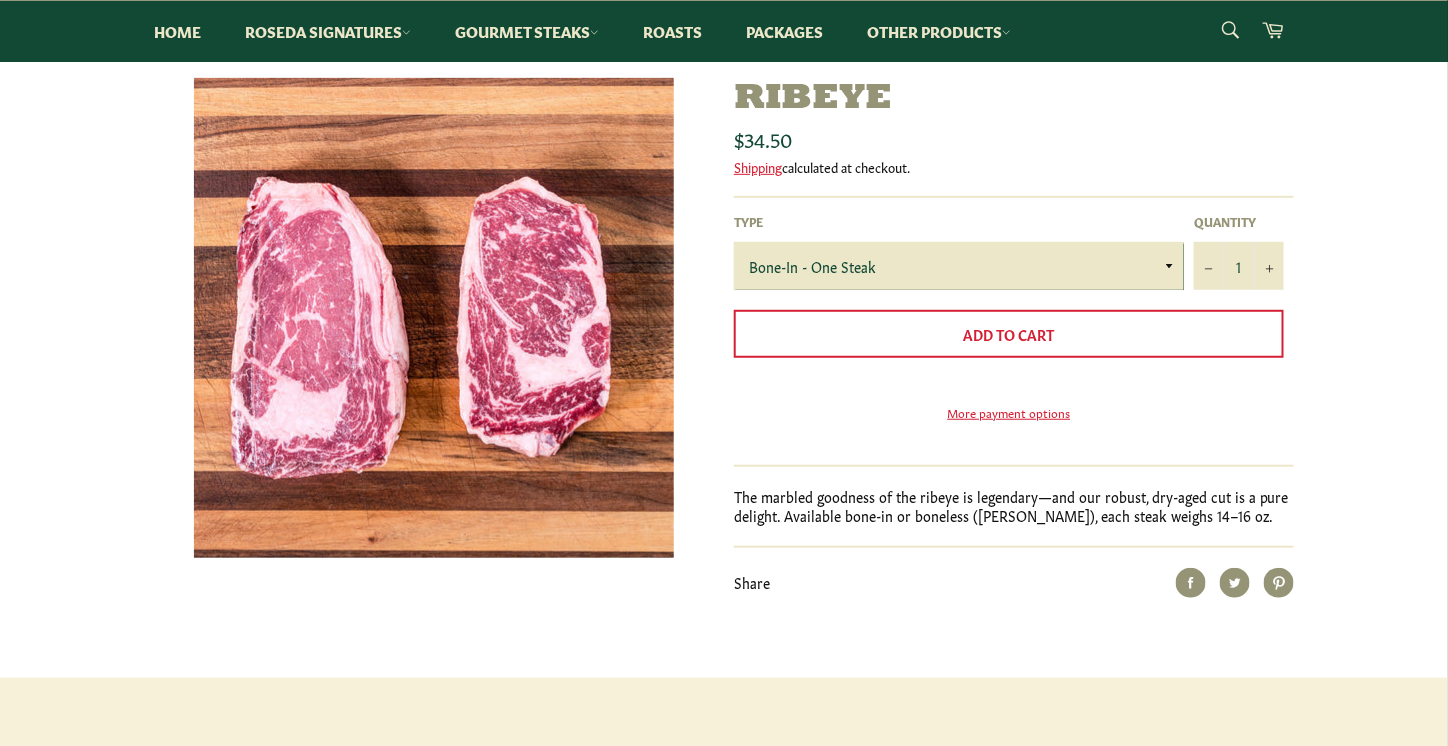 click on "Boneless (Delmonico) - One Steak
Bone-In - One Steak" at bounding box center (959, 266) 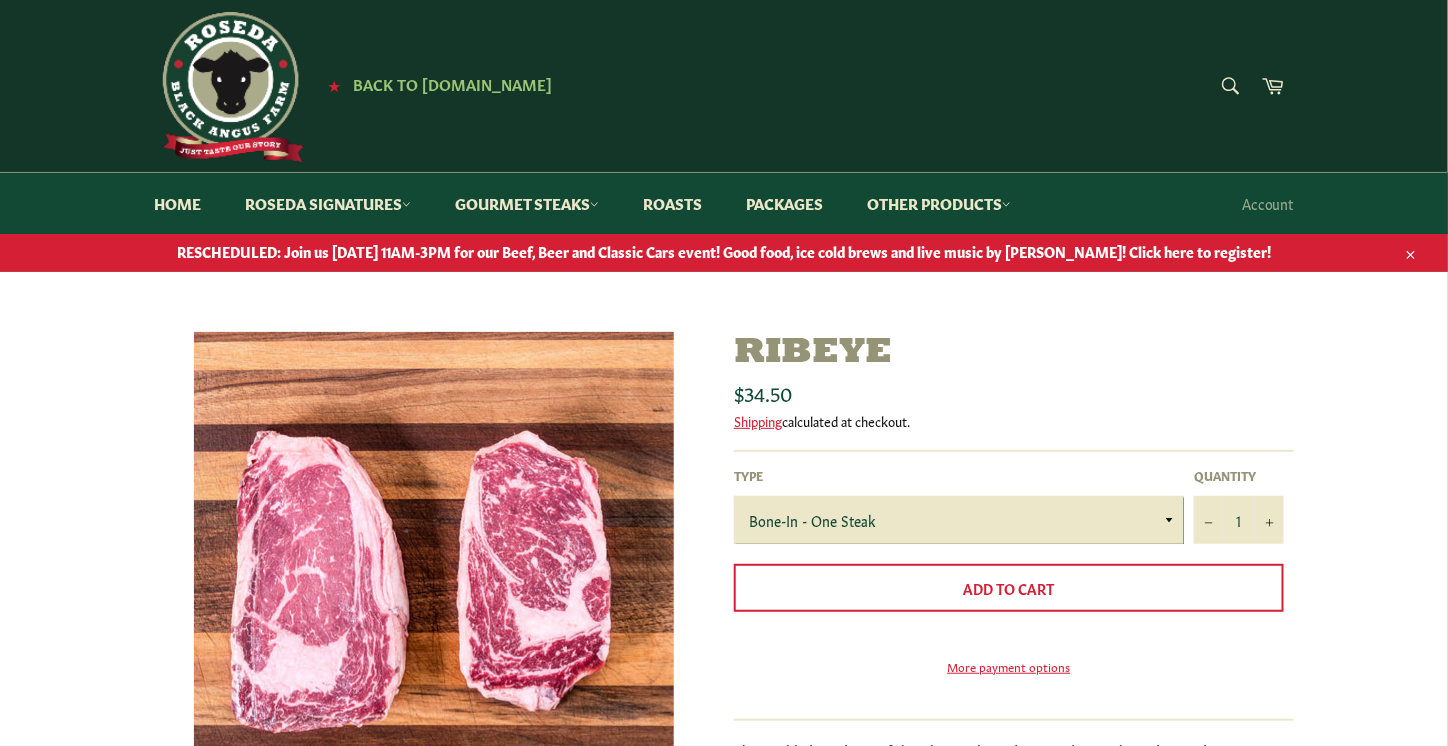 scroll, scrollTop: 0, scrollLeft: 0, axis: both 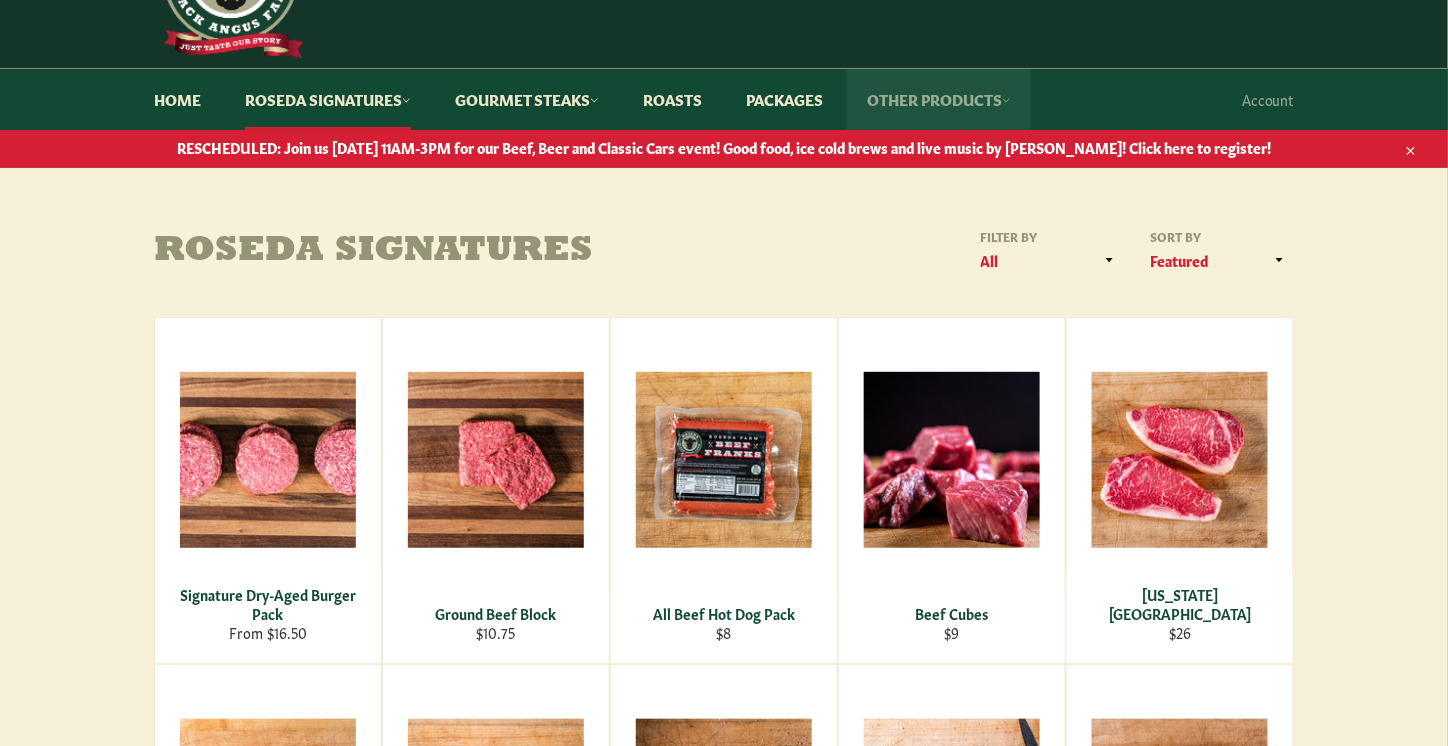 click on "Other Products" at bounding box center (939, 99) 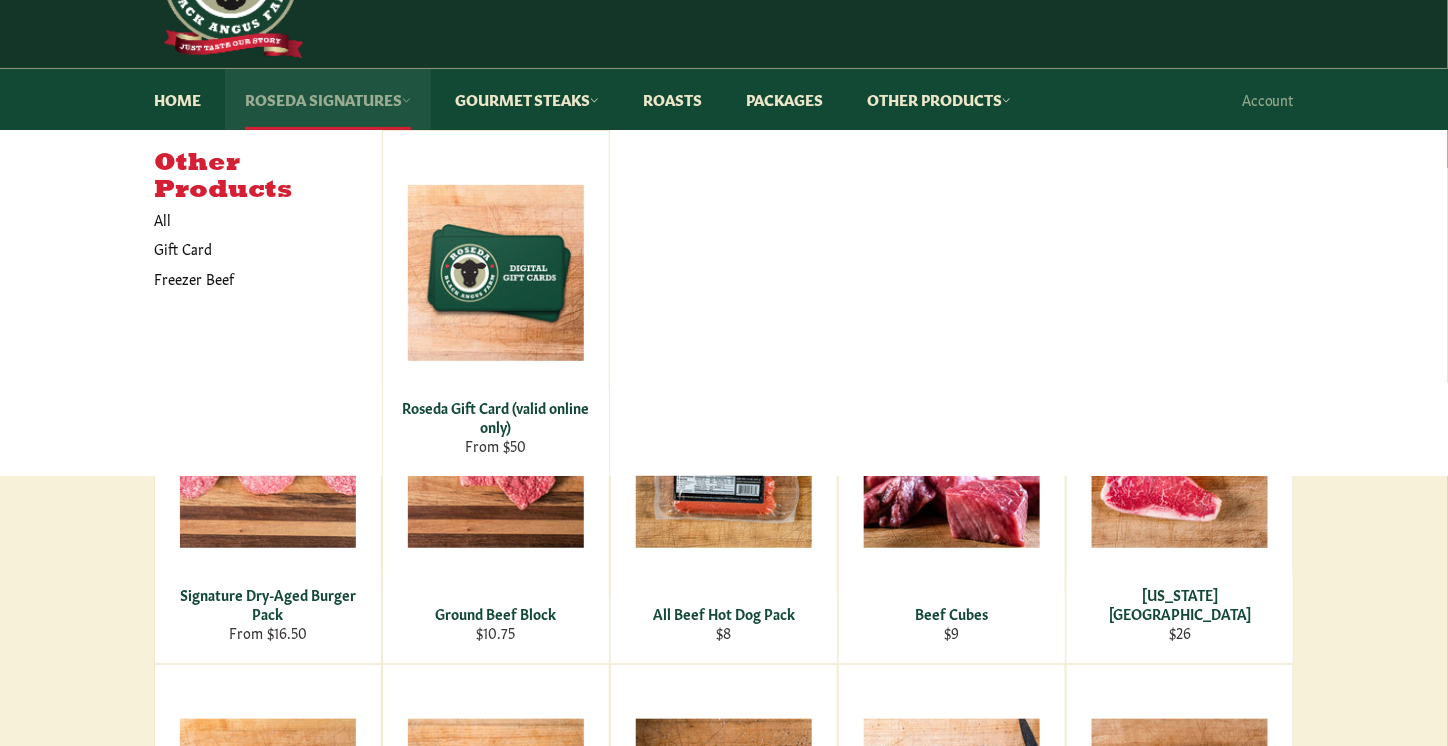 click 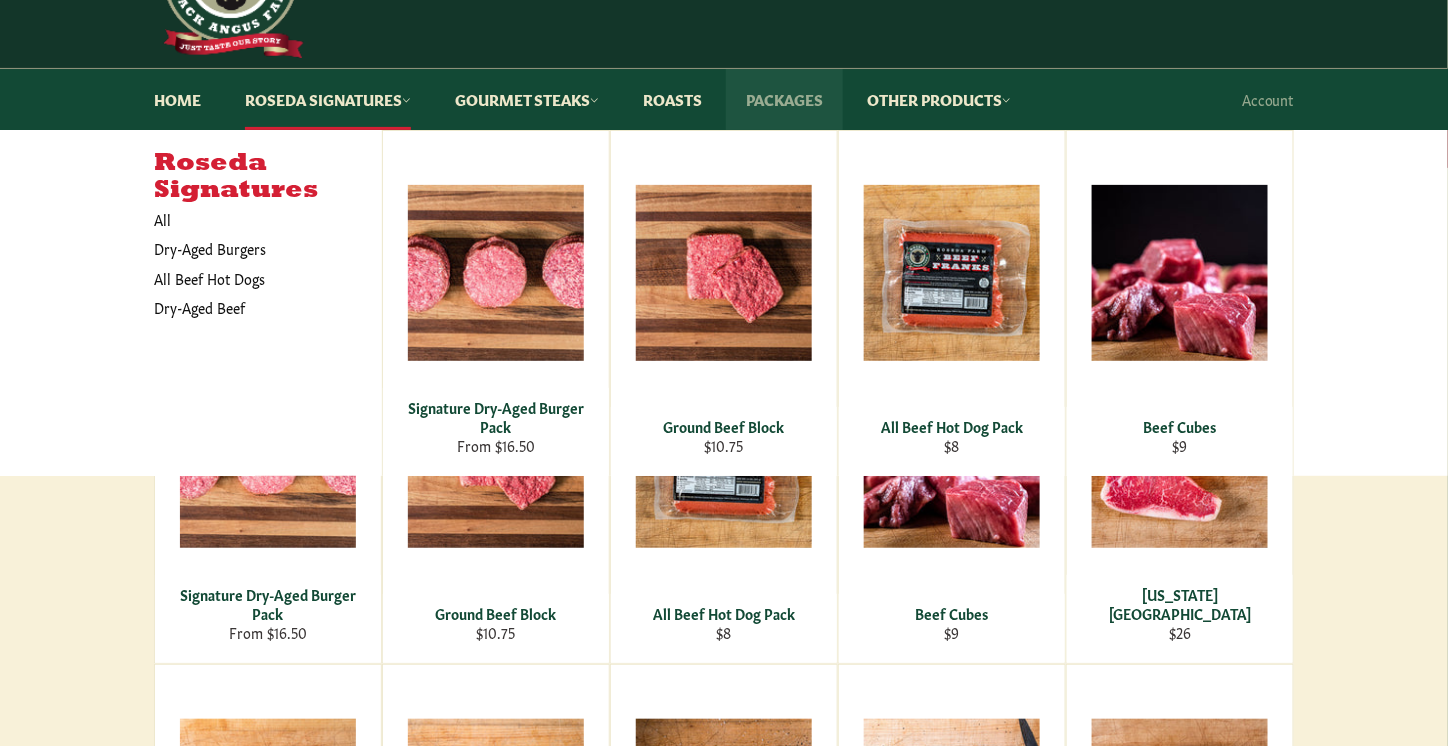 click on "Packages" at bounding box center (784, 99) 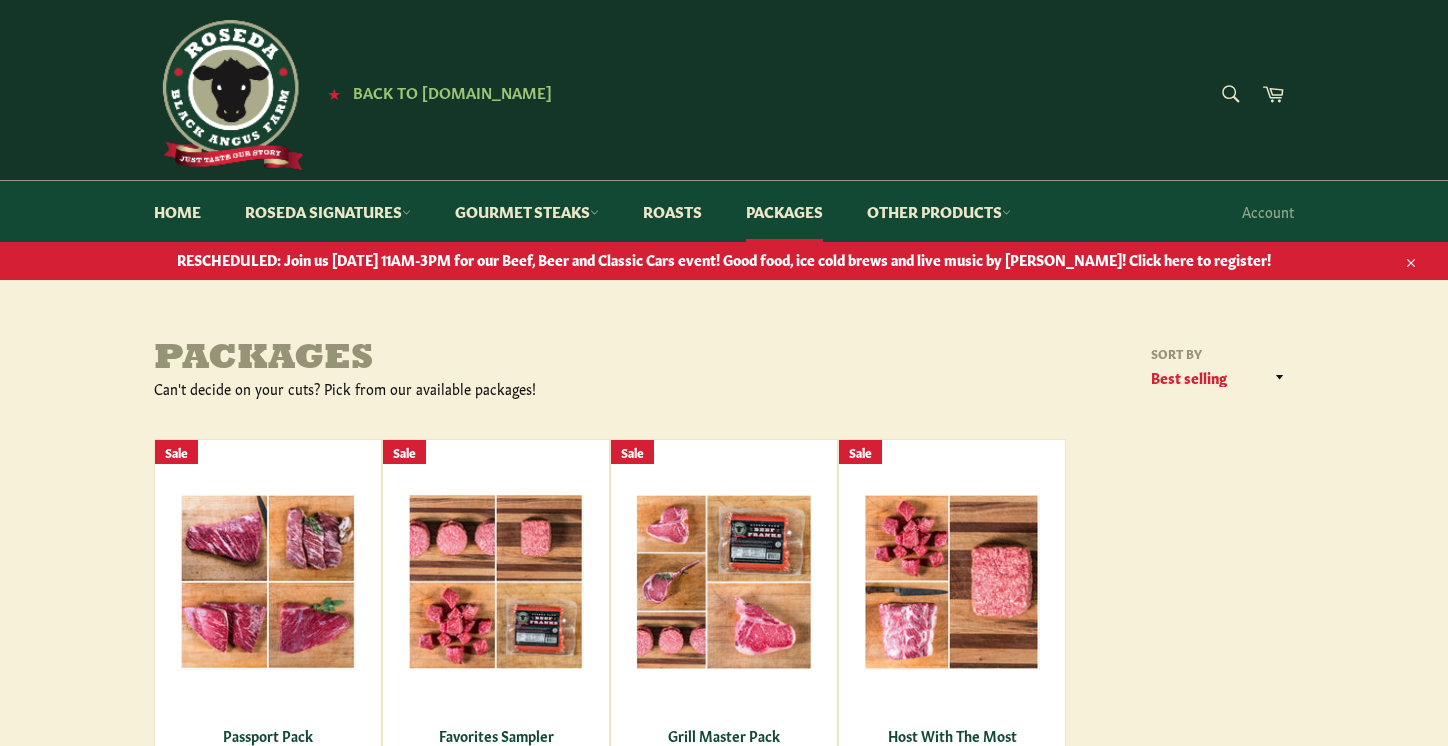 scroll, scrollTop: 0, scrollLeft: 0, axis: both 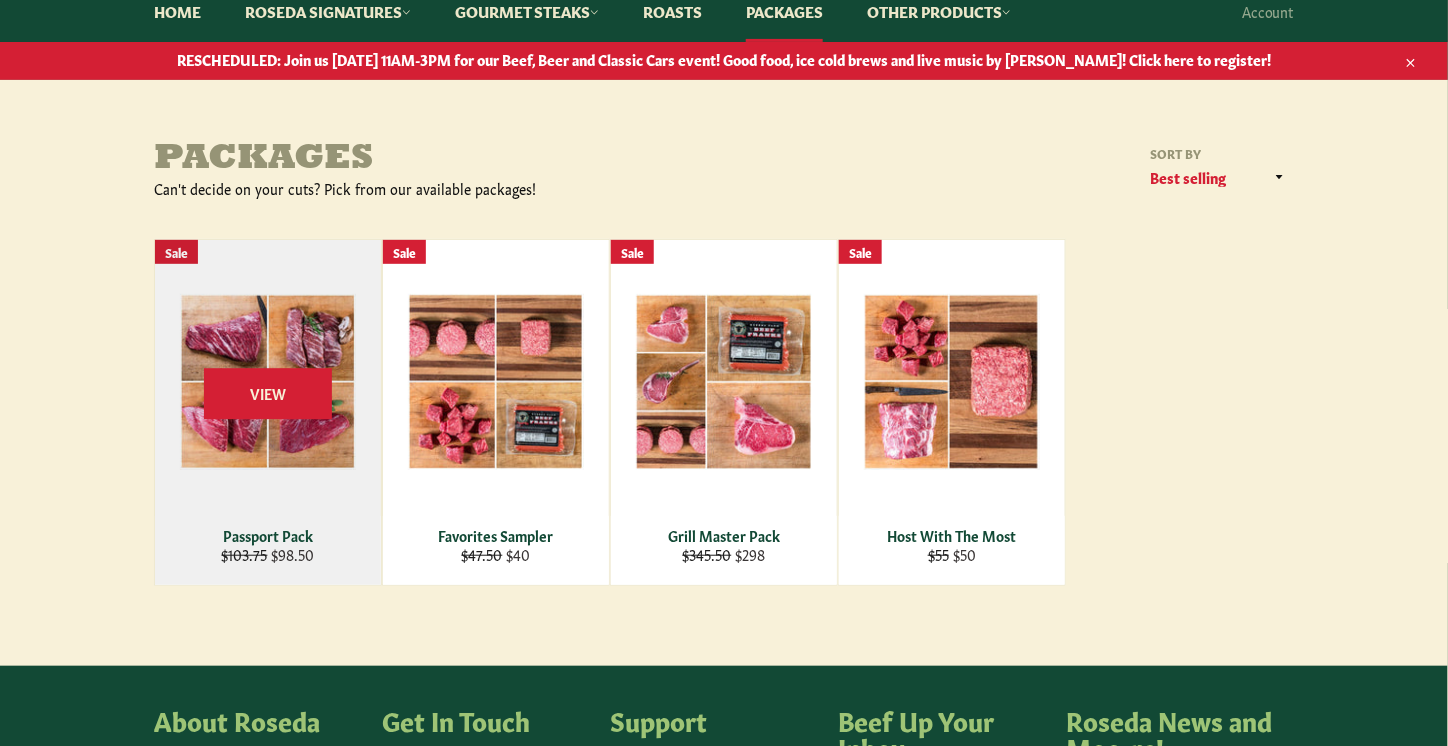 click on "View" at bounding box center [268, 412] 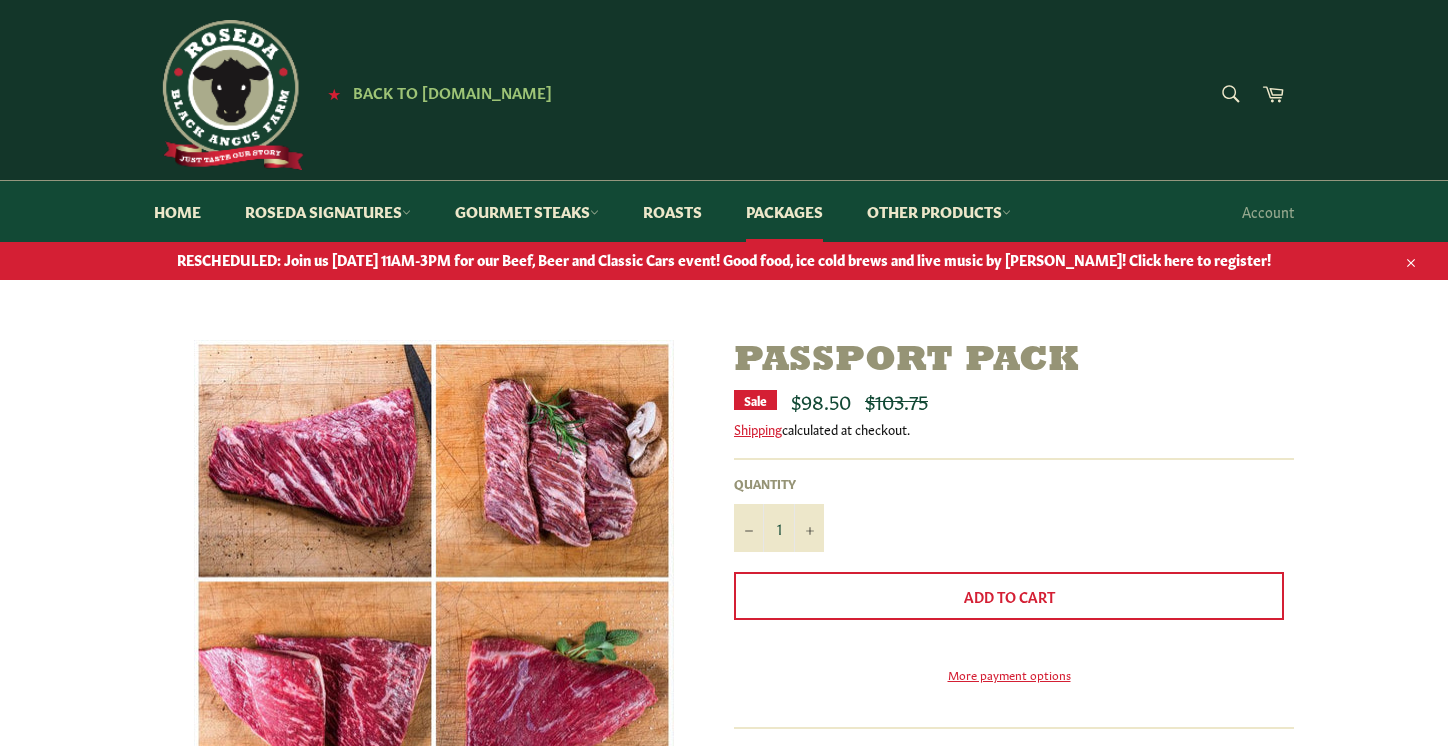 scroll, scrollTop: 0, scrollLeft: 0, axis: both 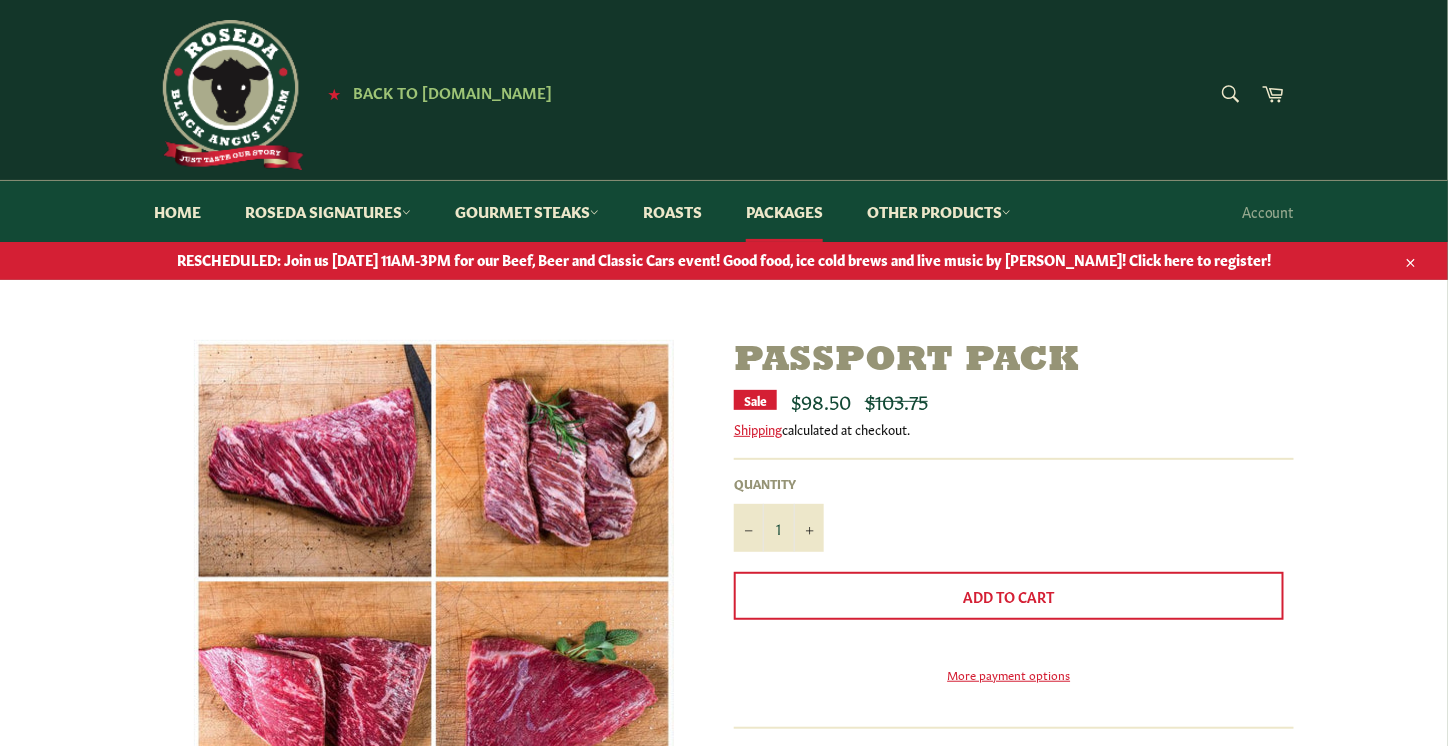 click at bounding box center (433, 580) 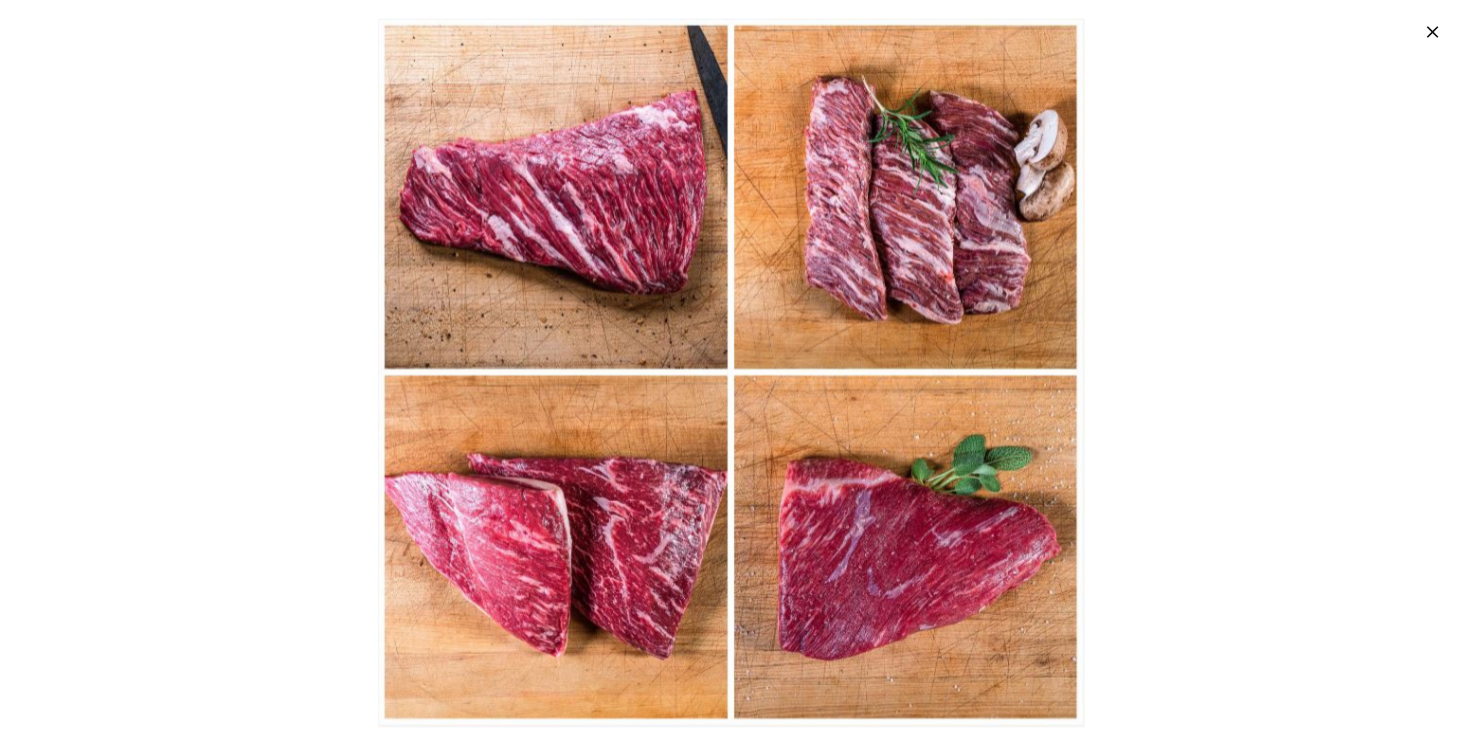 click 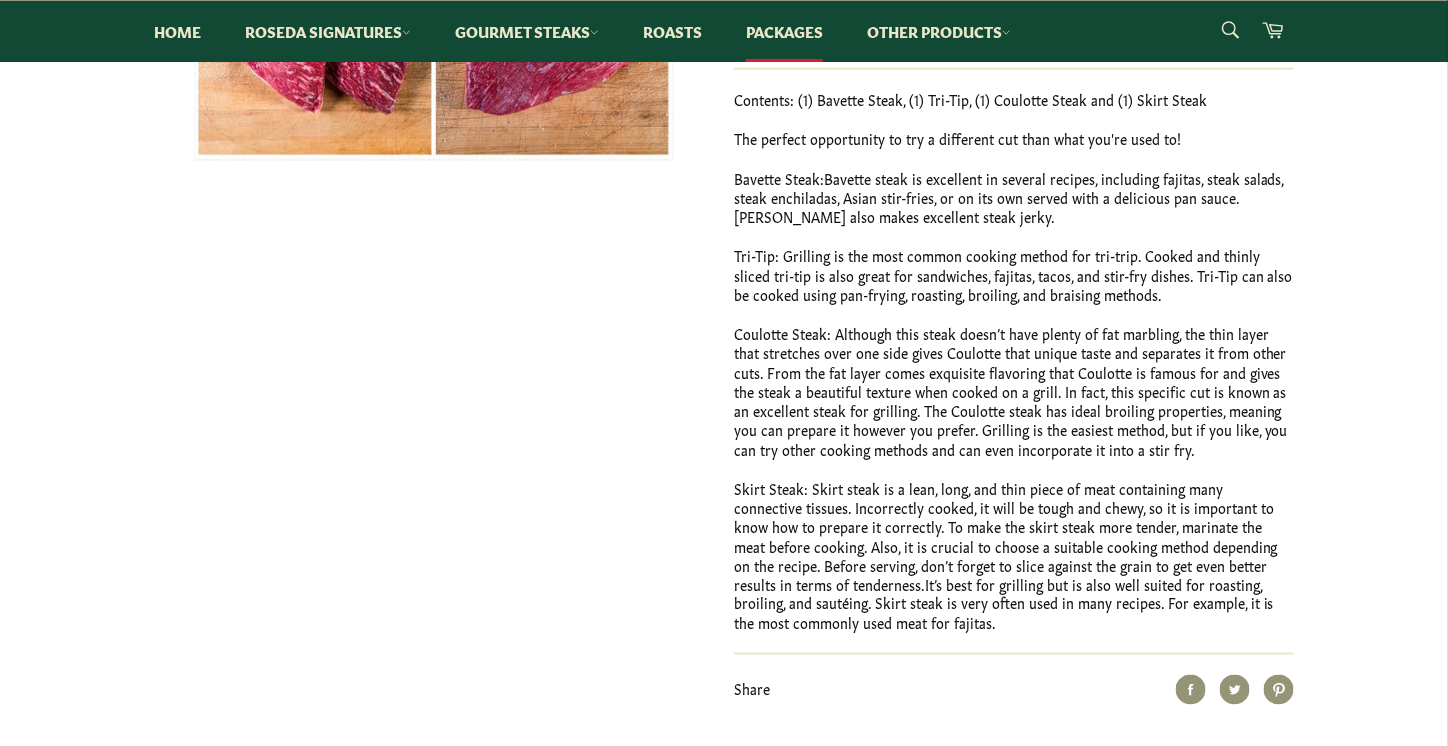 scroll, scrollTop: 700, scrollLeft: 0, axis: vertical 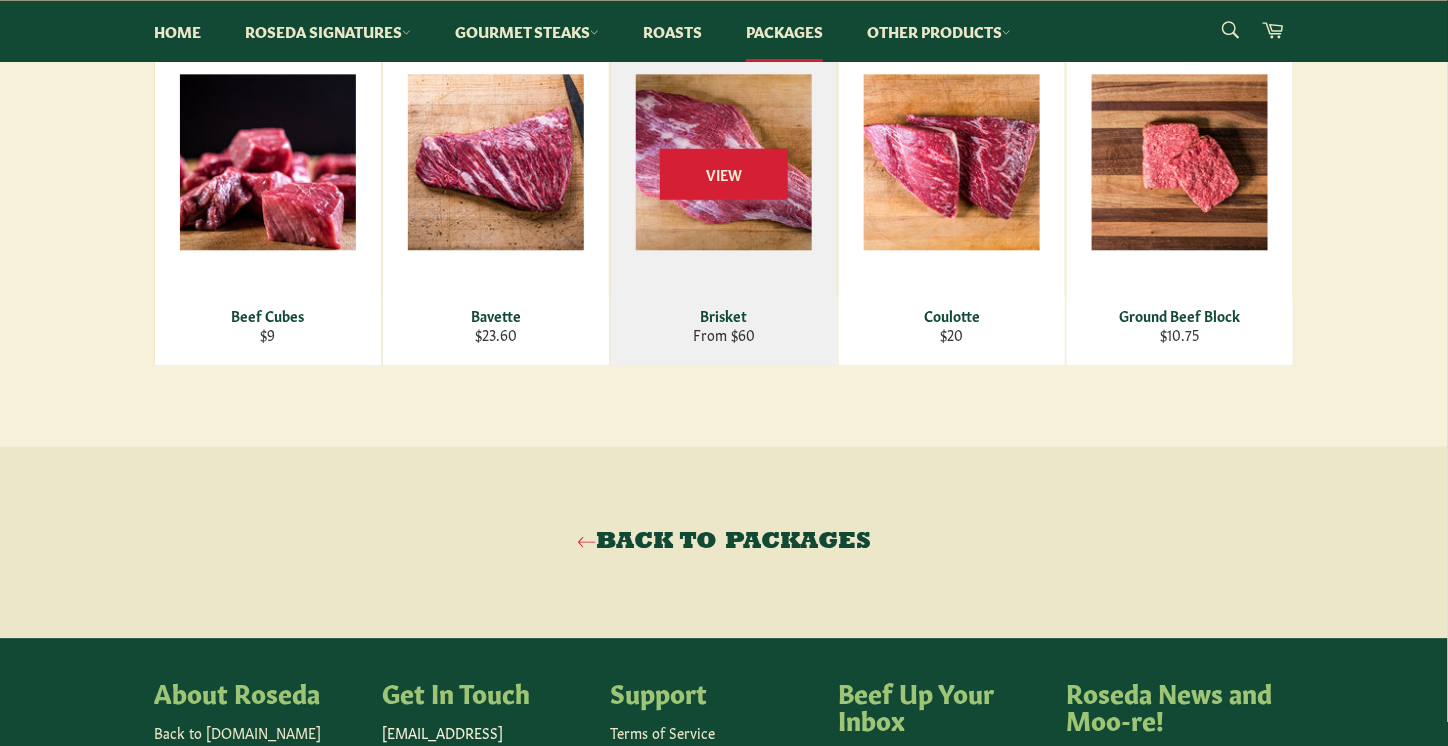 click on "Brisket" at bounding box center (724, 315) 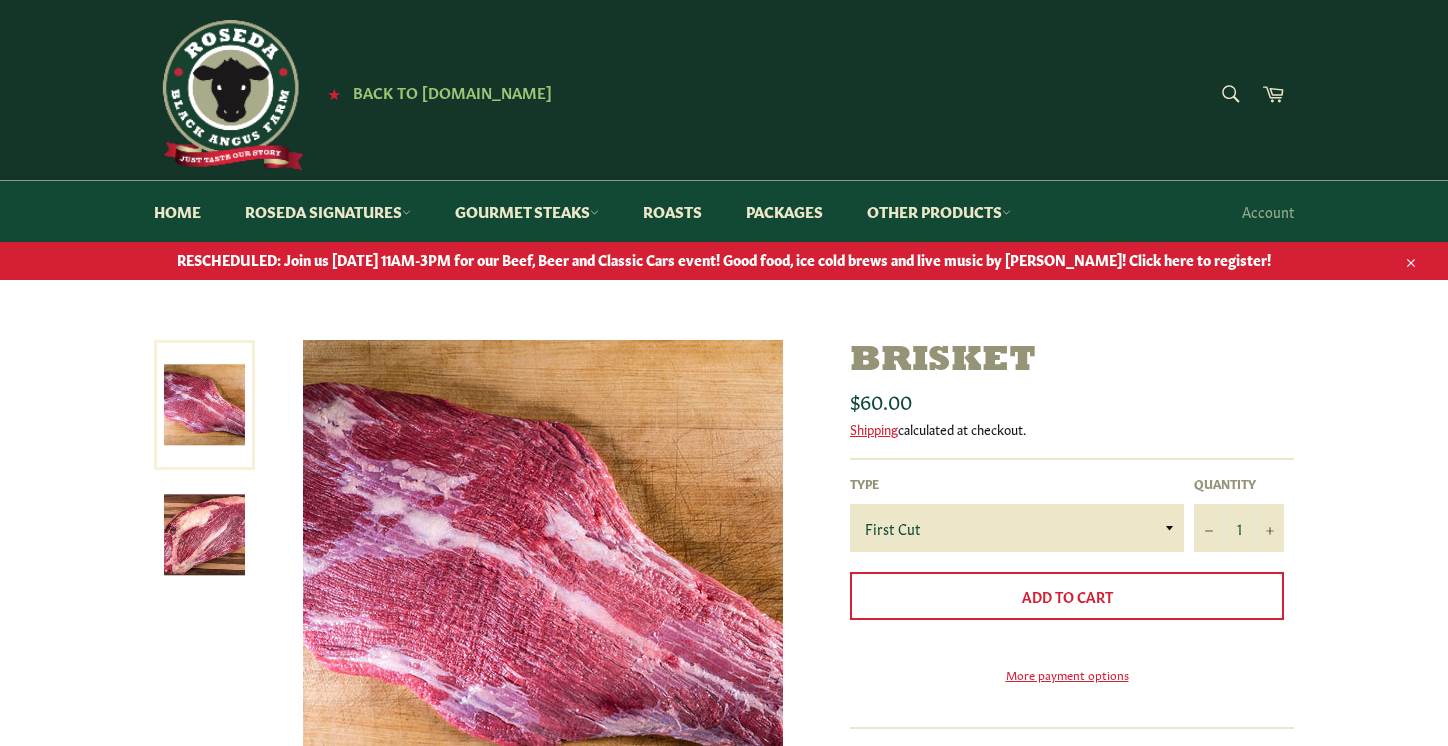 scroll, scrollTop: 0, scrollLeft: 0, axis: both 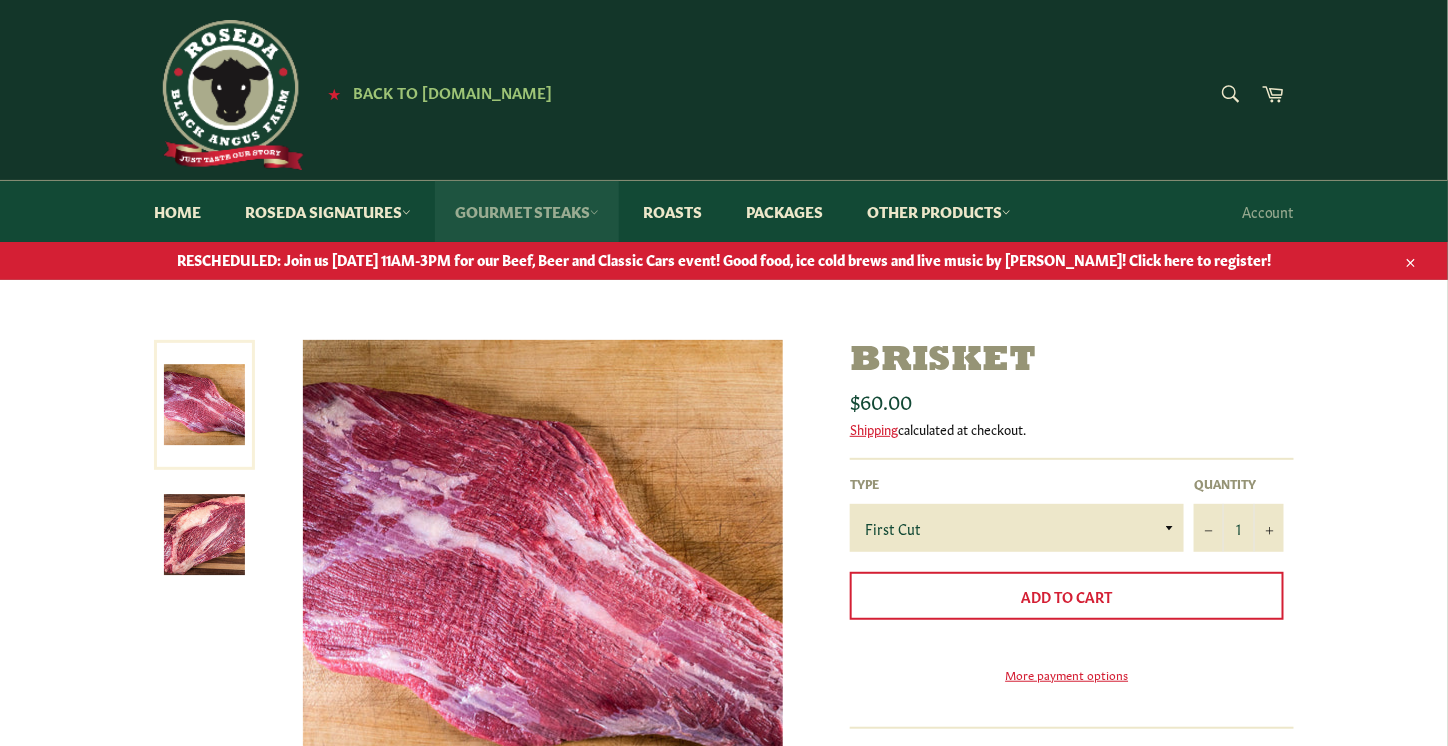 click 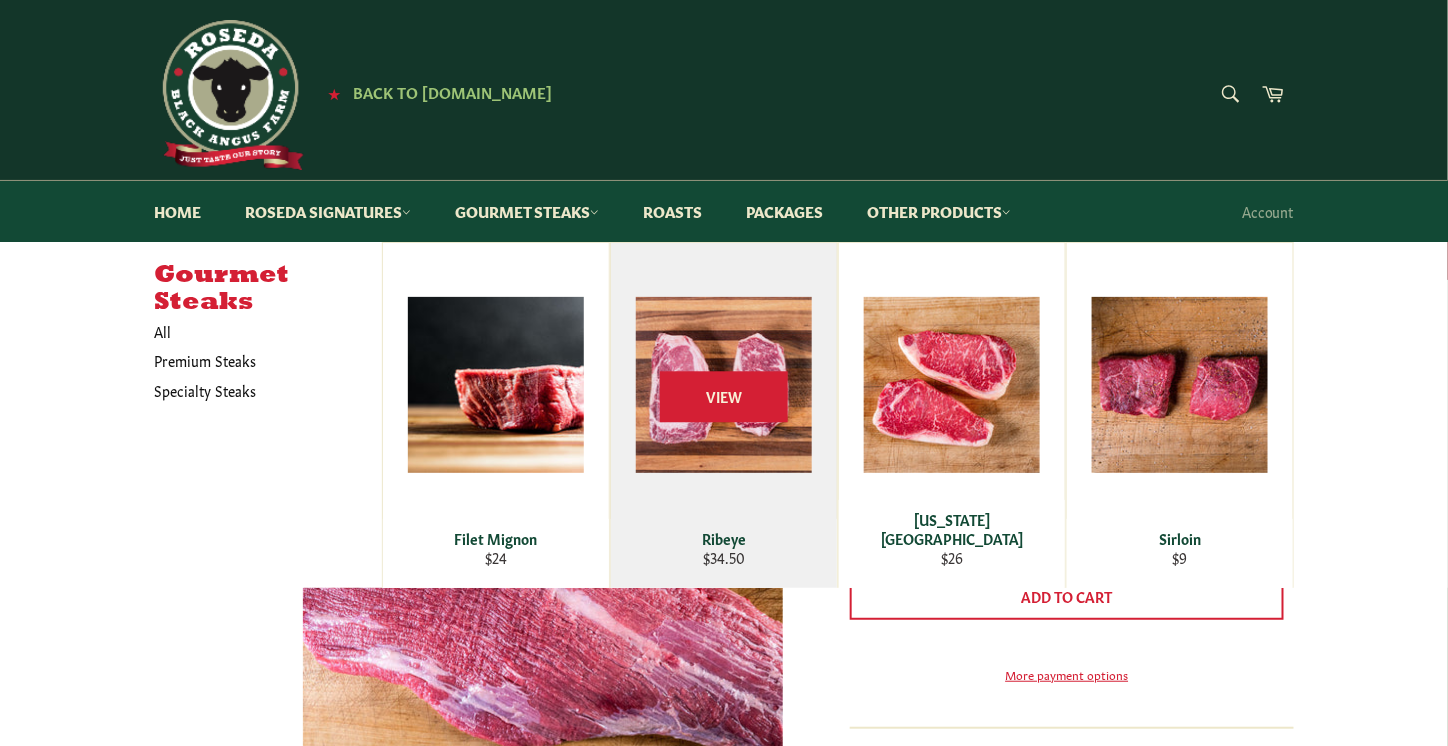 click on "Ribeye" at bounding box center [724, 538] 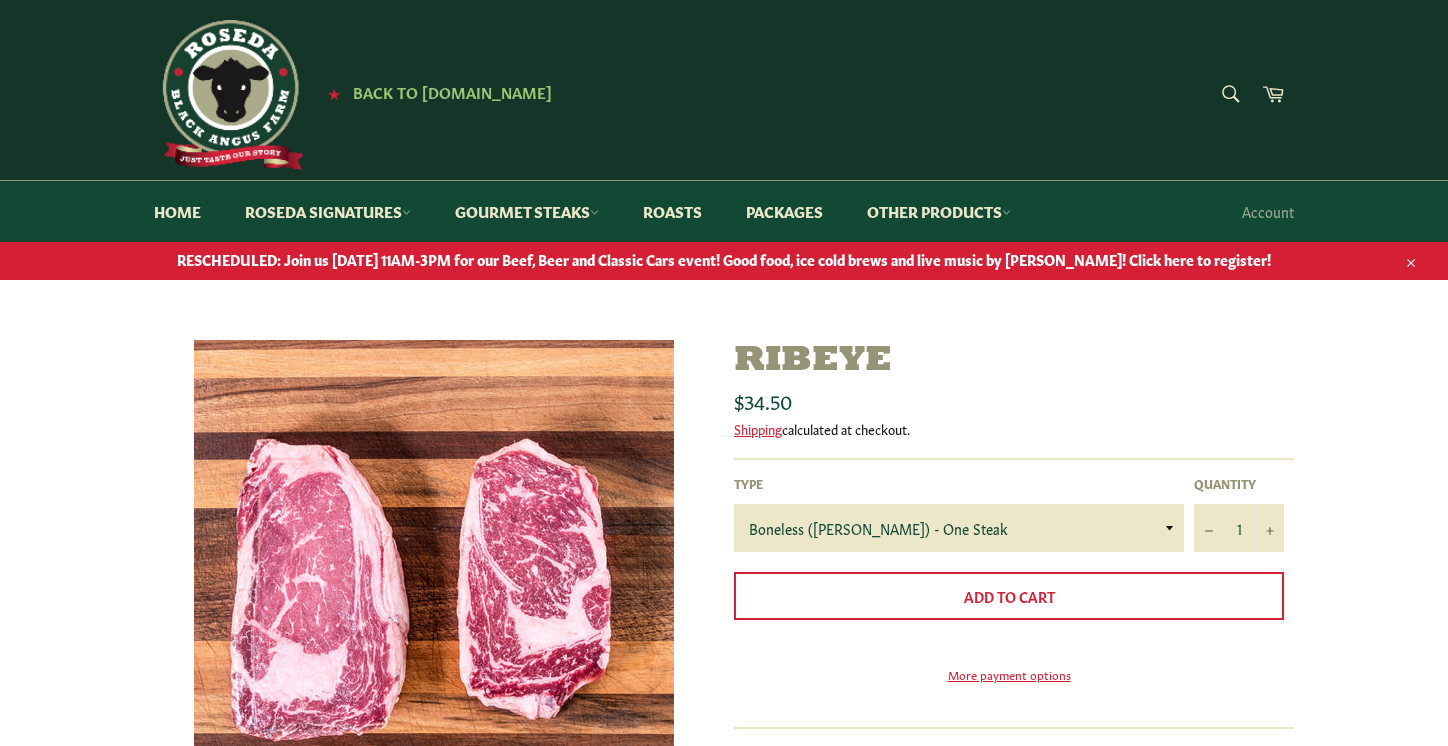 scroll, scrollTop: 0, scrollLeft: 0, axis: both 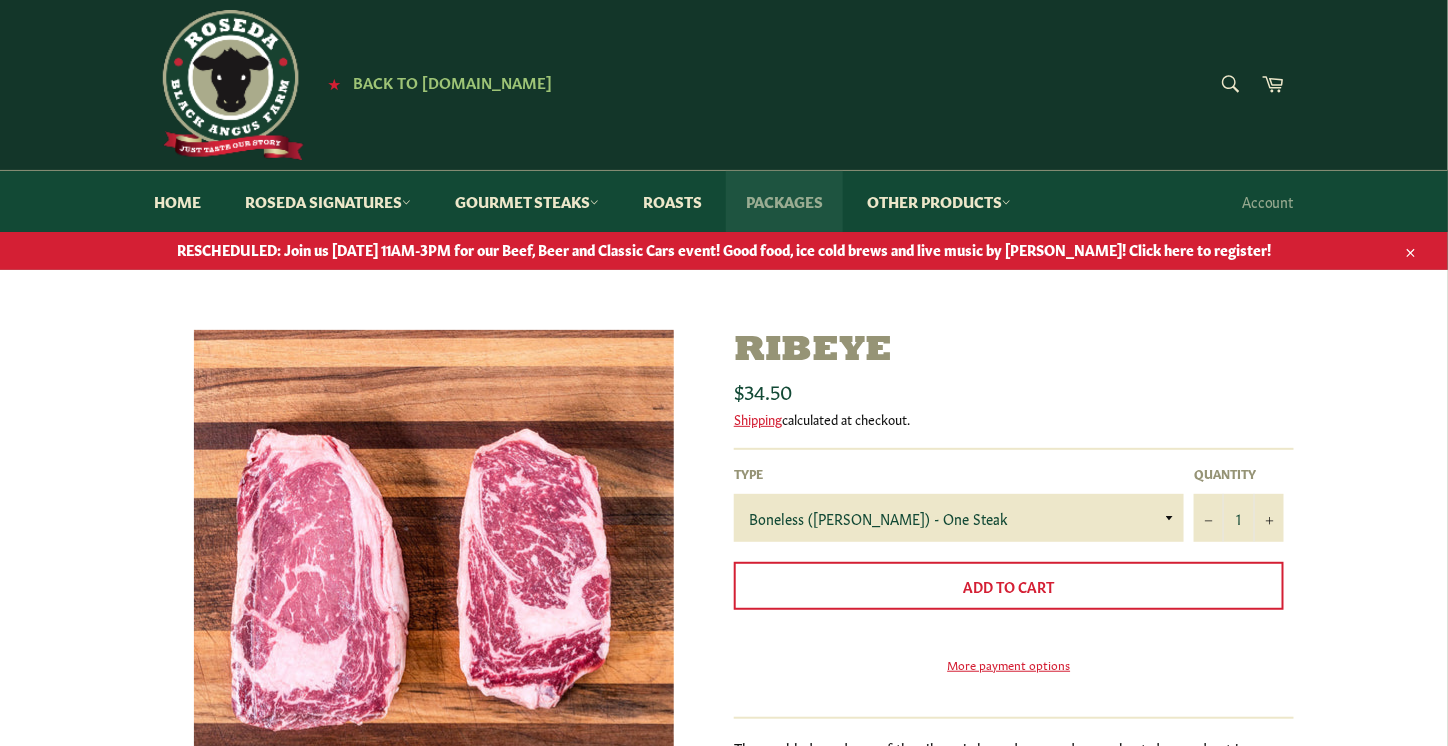 click on "Packages" at bounding box center (784, 201) 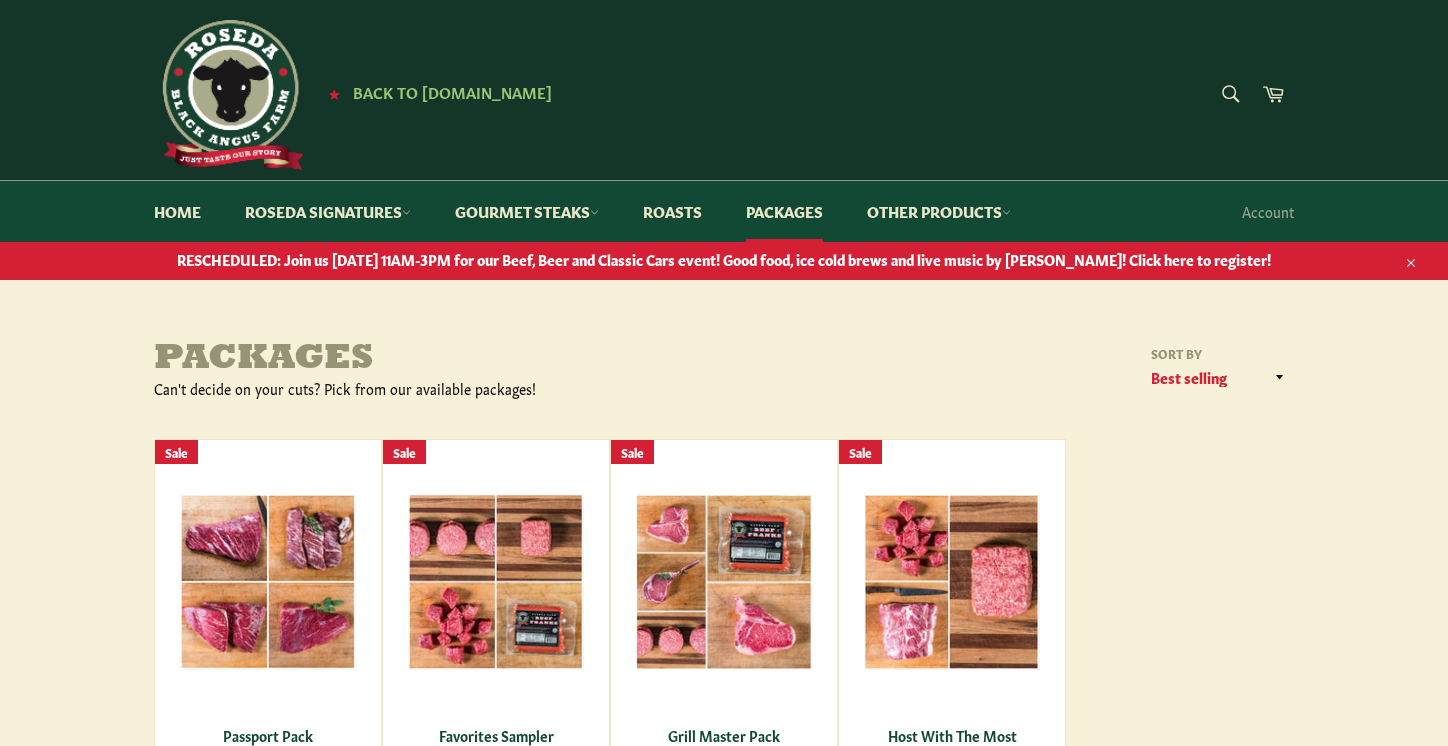 scroll, scrollTop: 0, scrollLeft: 0, axis: both 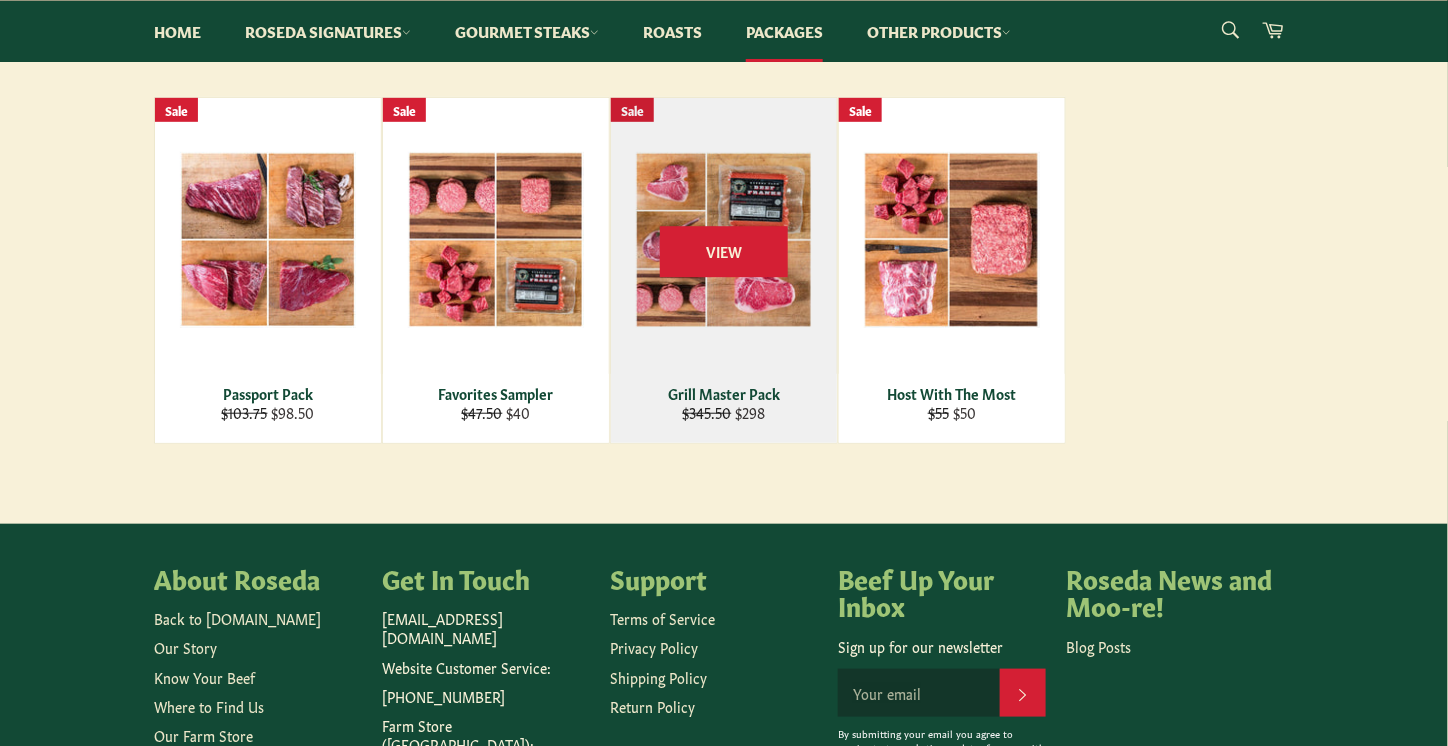 click on "Grill Master Pack" at bounding box center (724, 393) 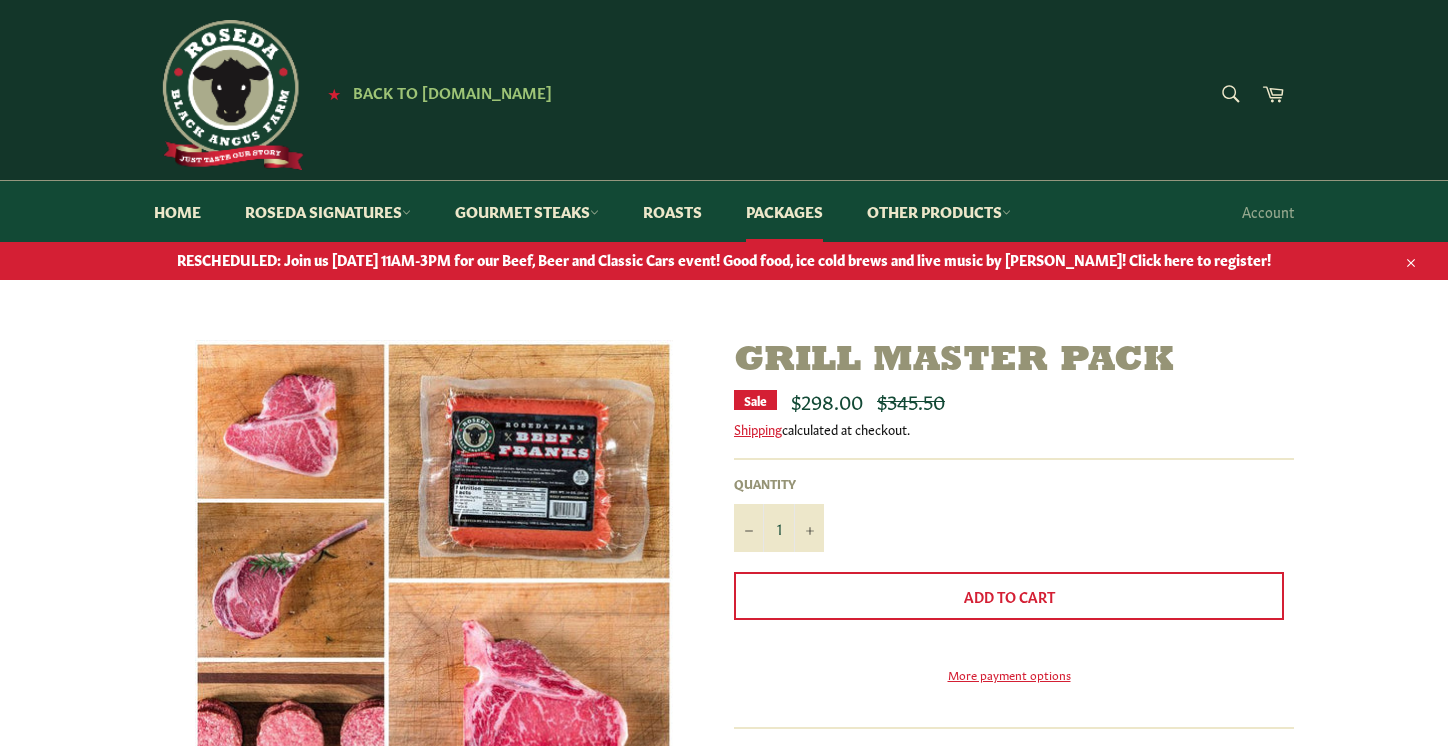scroll, scrollTop: 0, scrollLeft: 0, axis: both 